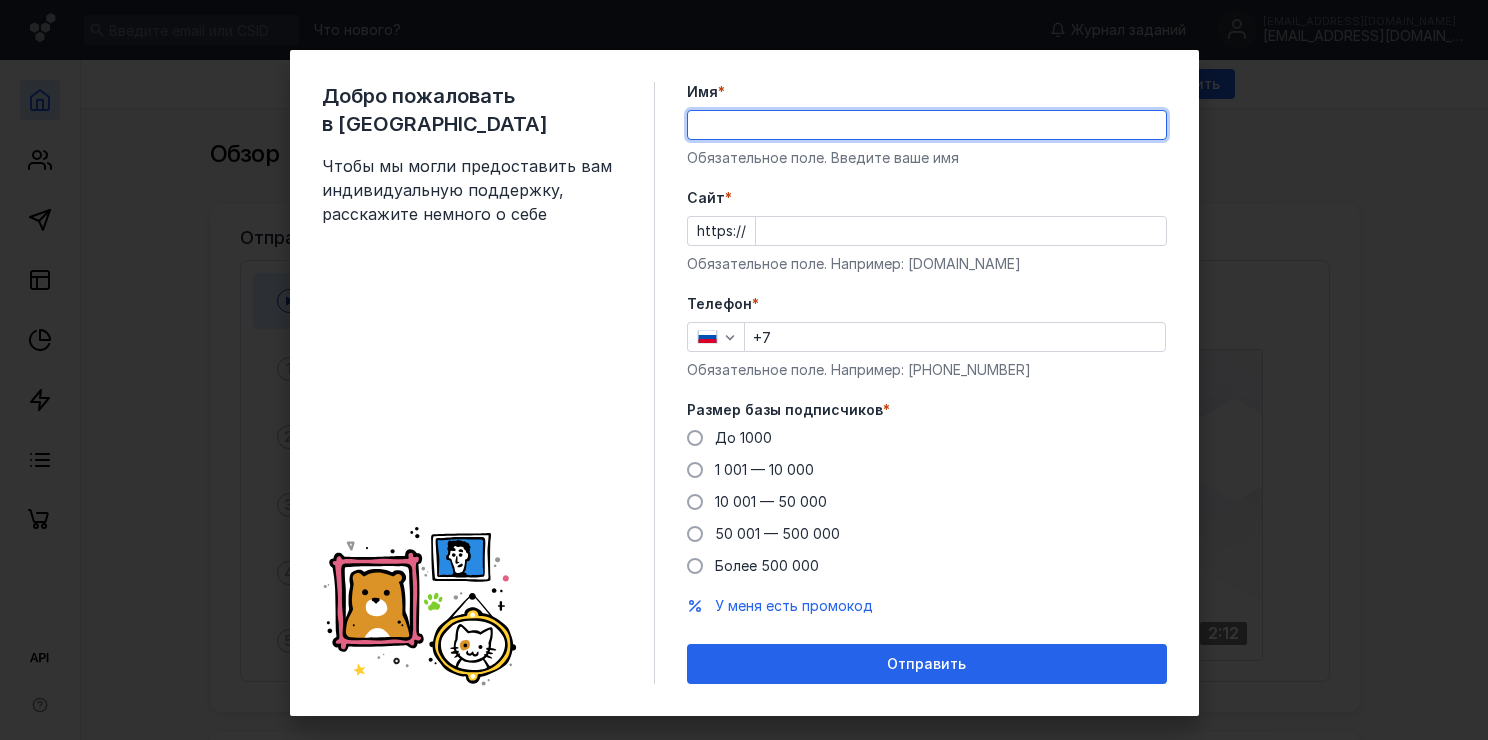 scroll, scrollTop: 0, scrollLeft: 0, axis: both 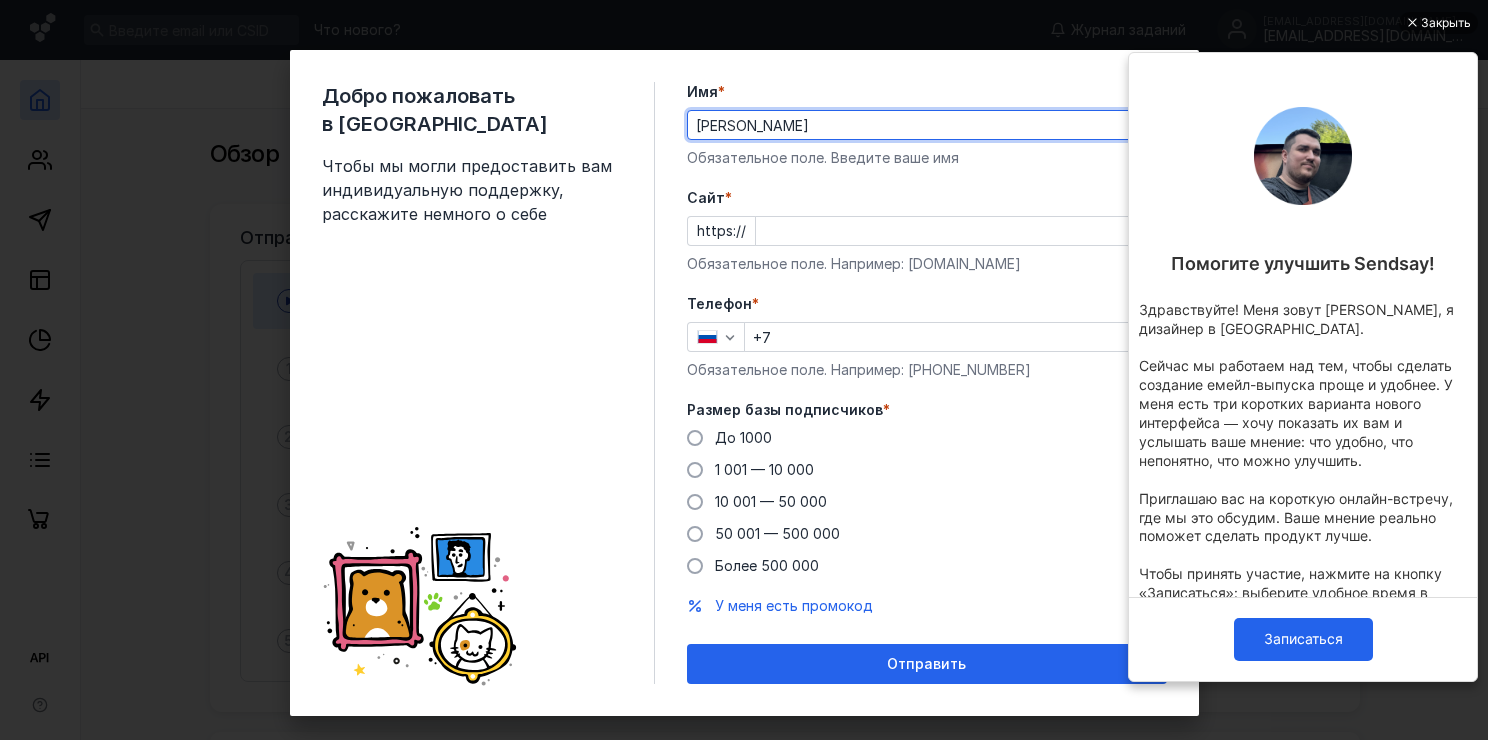 type on "[PERSON_NAME]" 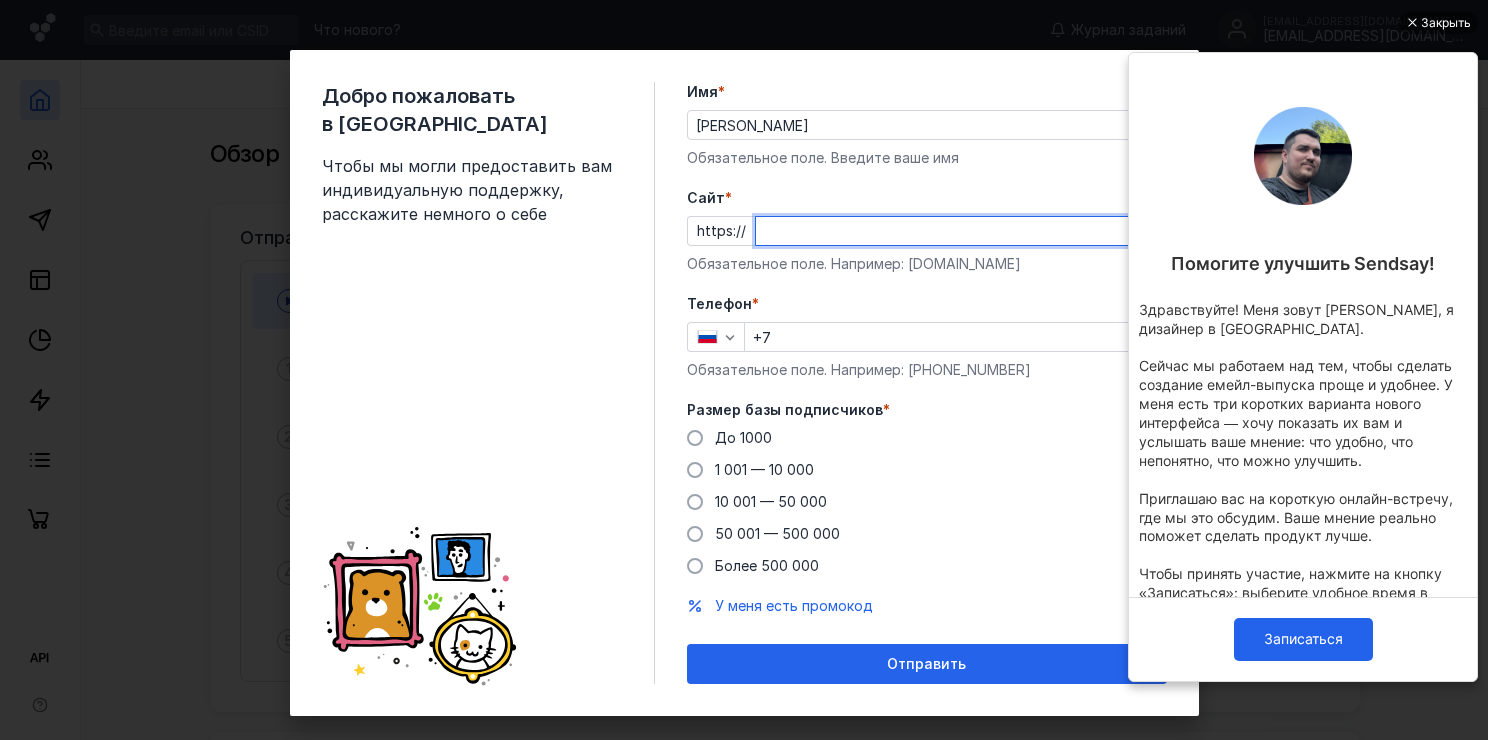 click on "Cайт  *" at bounding box center [961, 231] 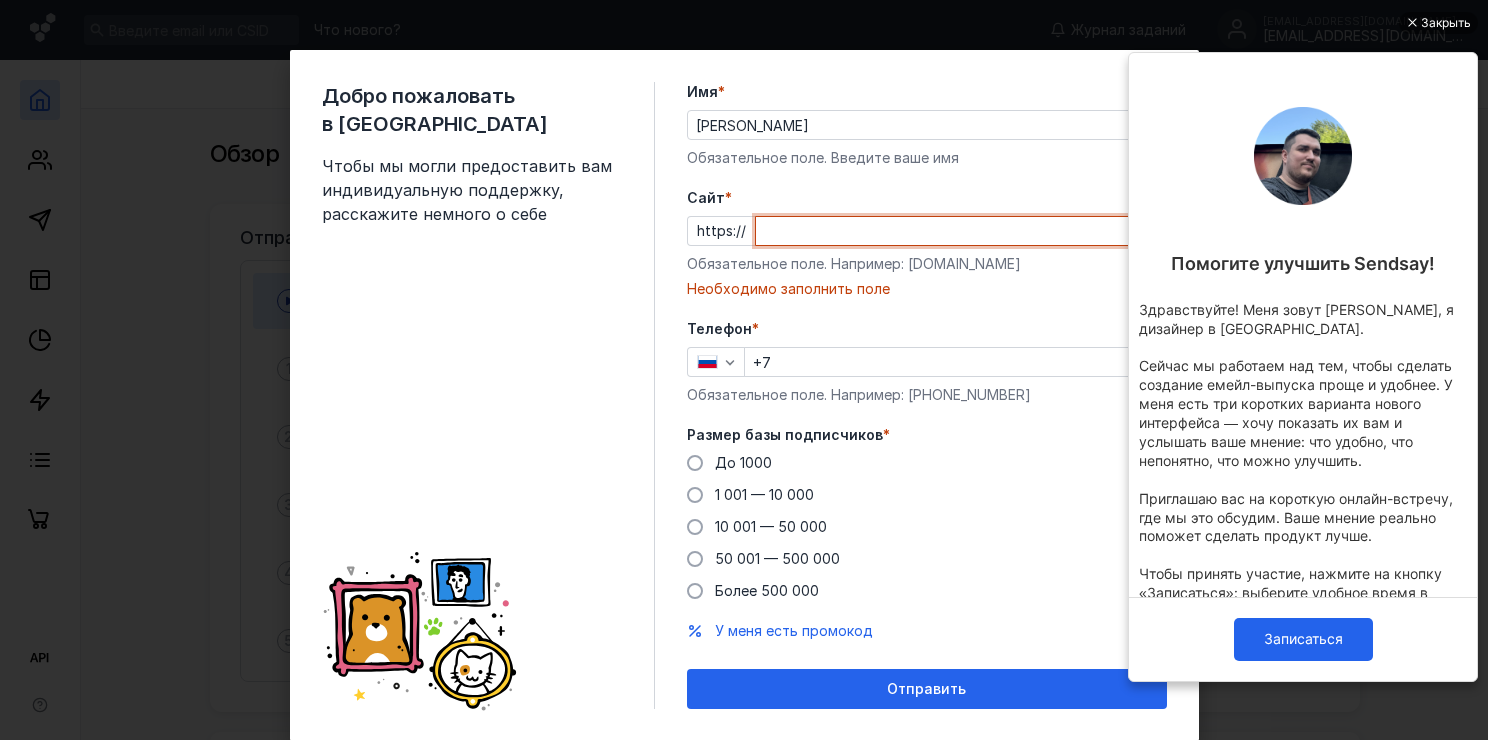 click on "Cайт  *" at bounding box center (961, 231) 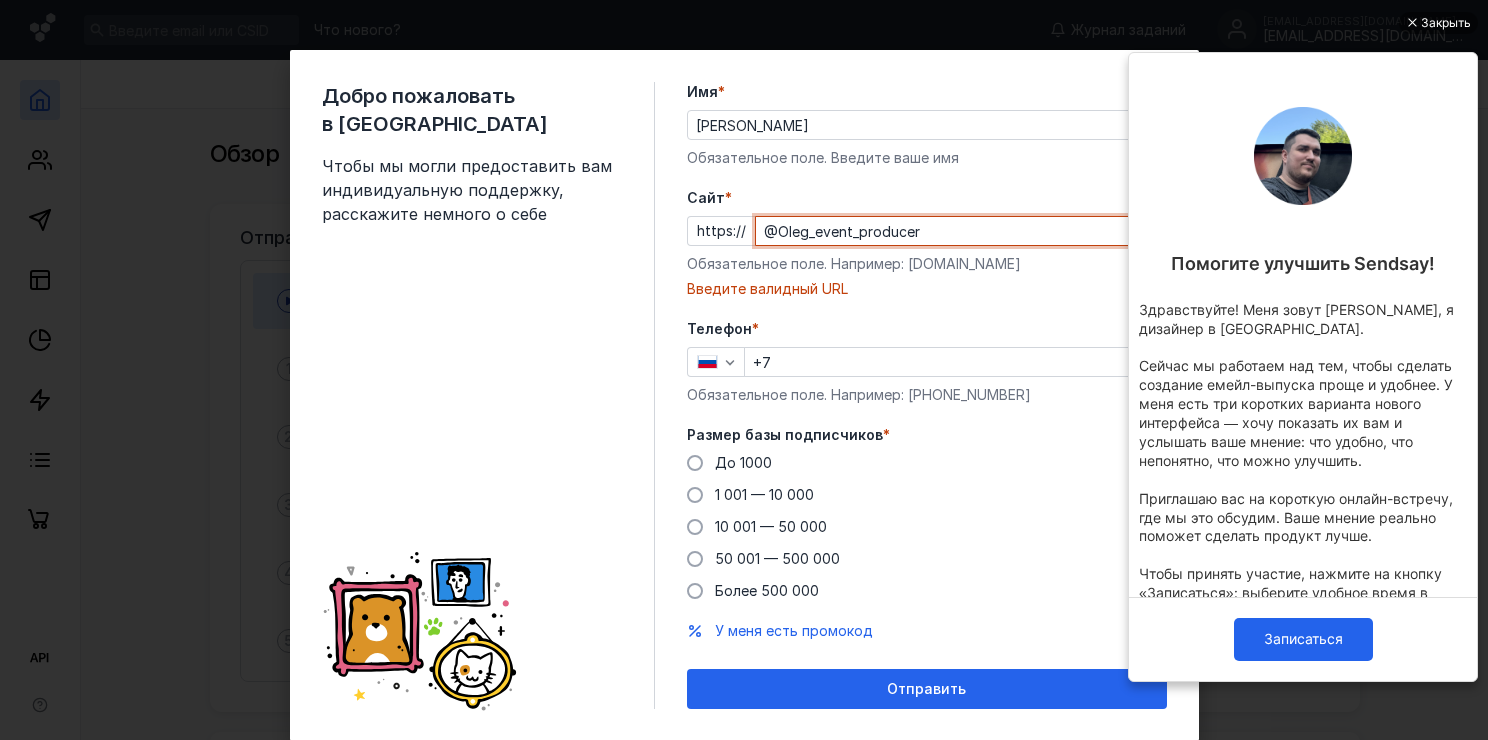 drag, startPoint x: 931, startPoint y: 227, endPoint x: 744, endPoint y: 224, distance: 187.02406 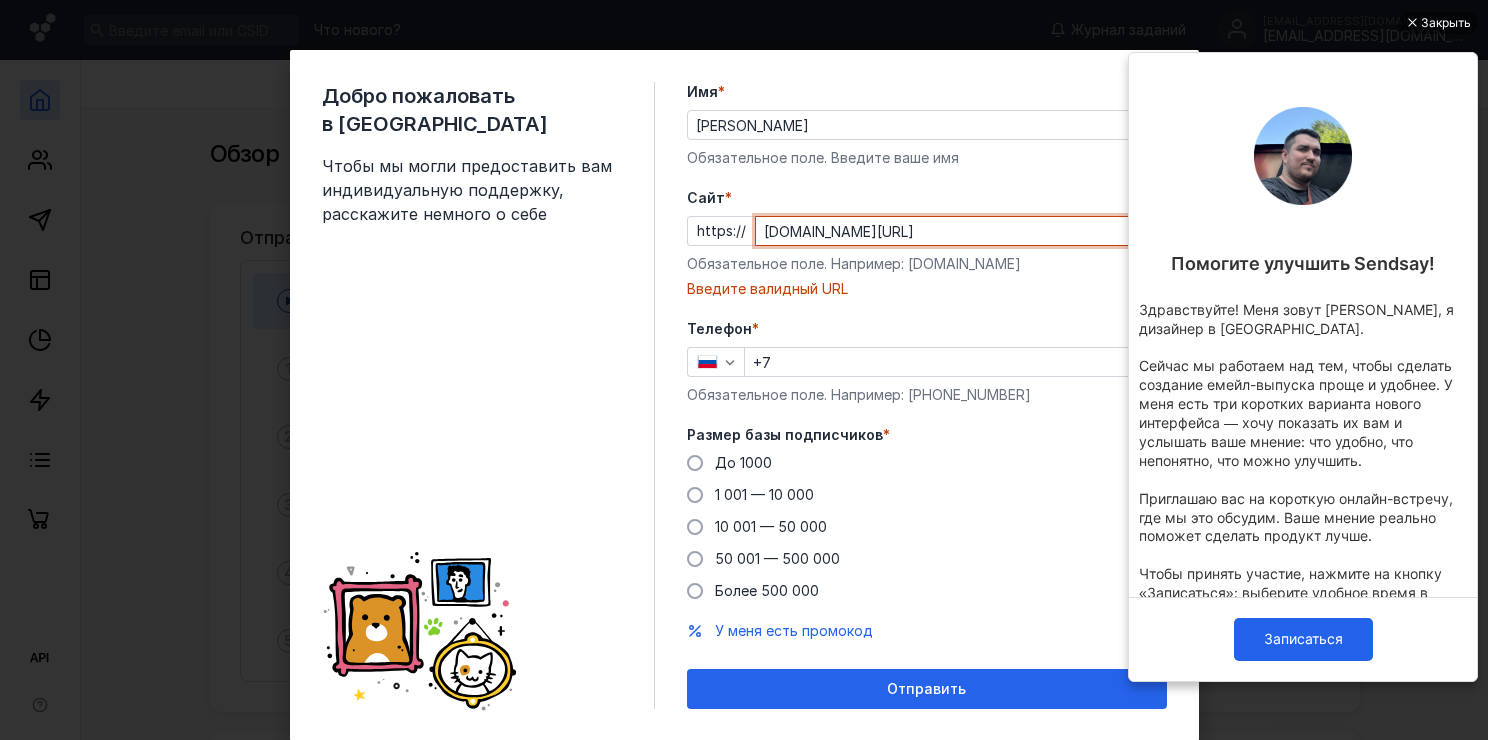 scroll, scrollTop: 0, scrollLeft: 232, axis: horizontal 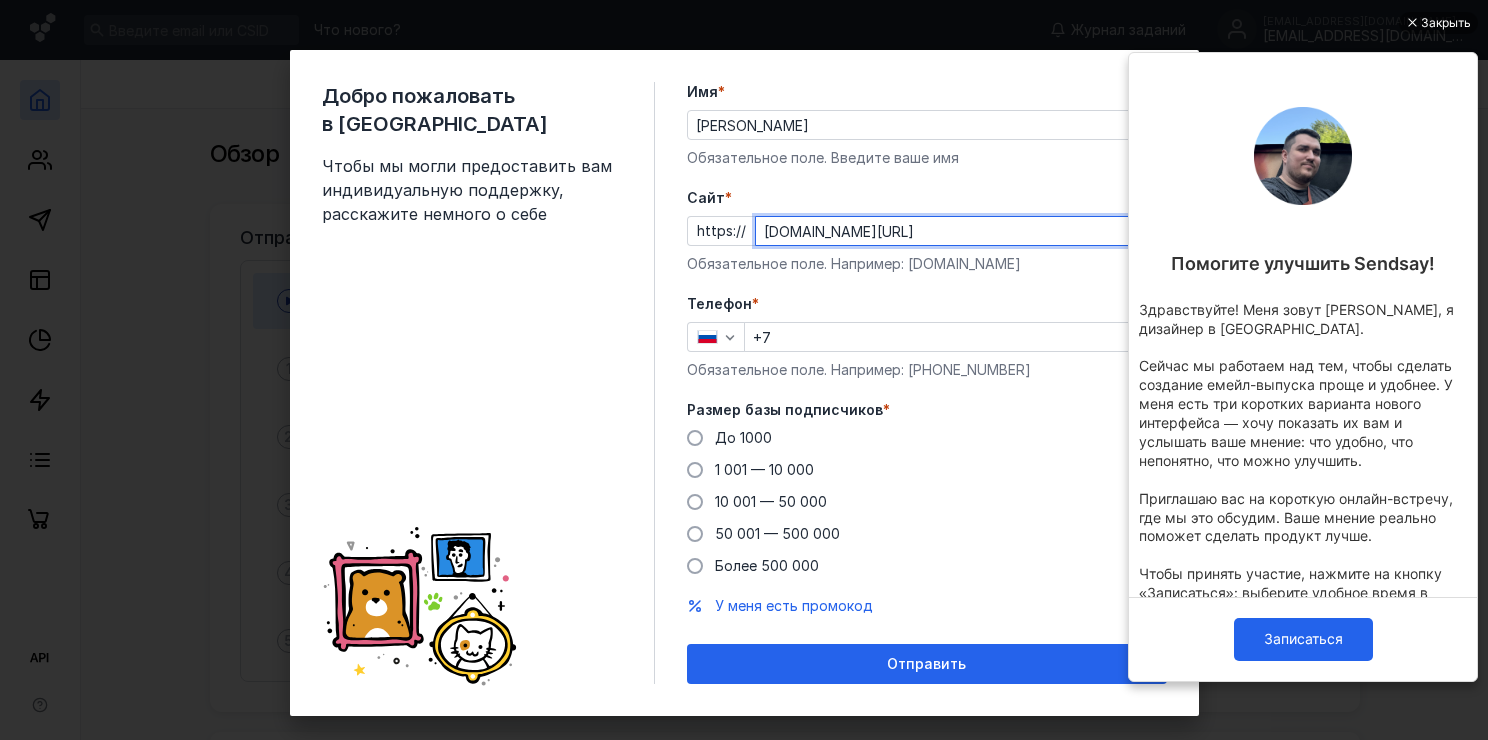 type on "[DOMAIN_NAME][URL]" 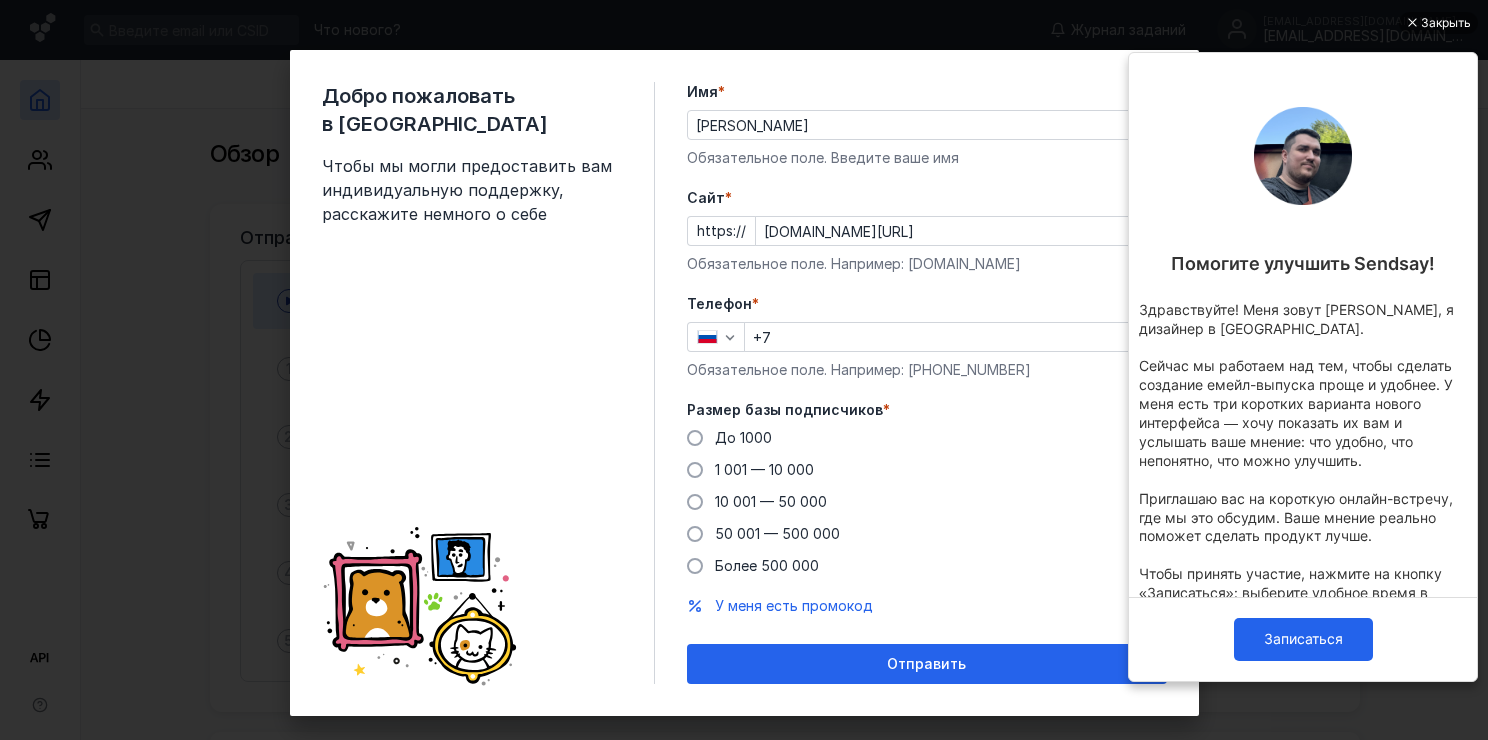 click on "Телефон  *" at bounding box center (927, 304) 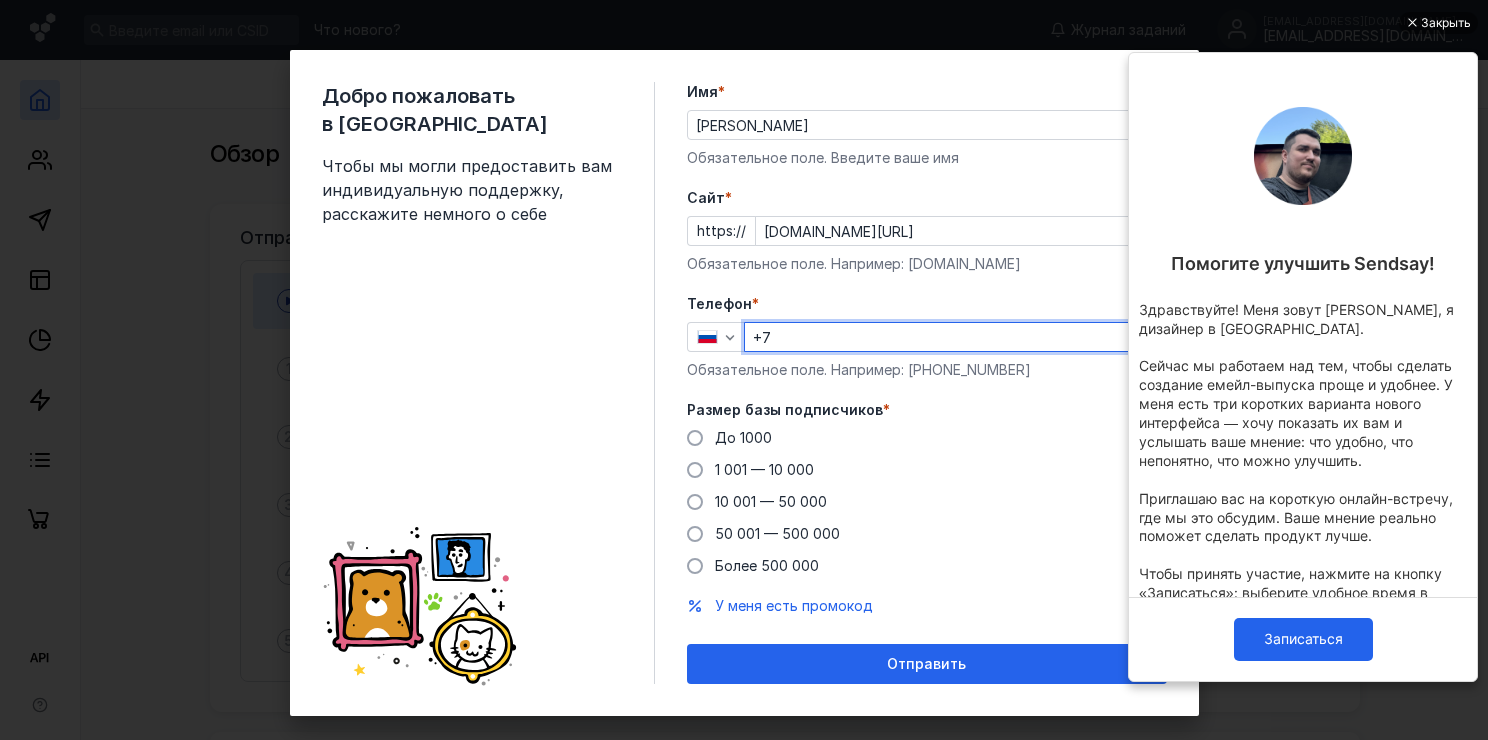 click on "+7" at bounding box center [955, 337] 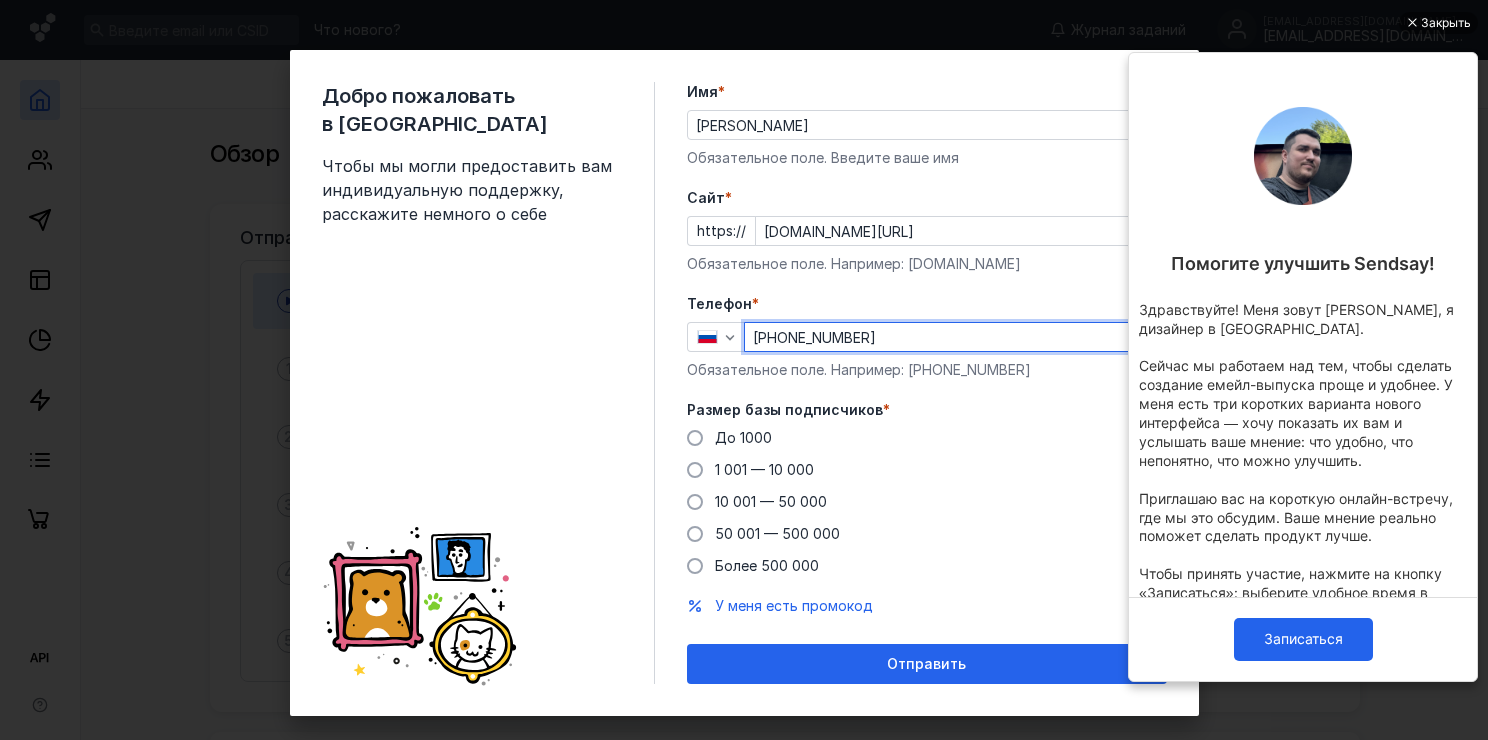 scroll, scrollTop: 26, scrollLeft: 0, axis: vertical 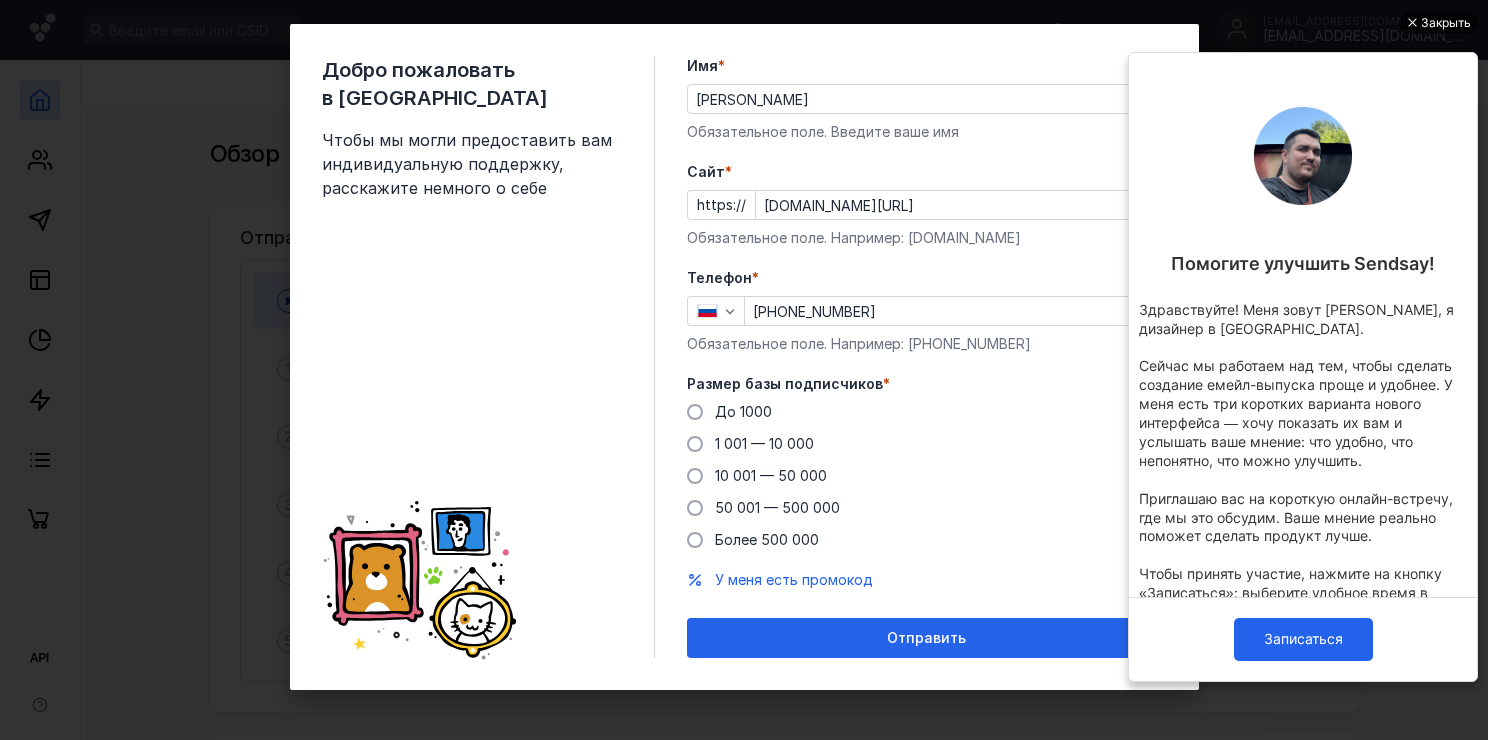 click on "Закрыть" at bounding box center (1446, 23) 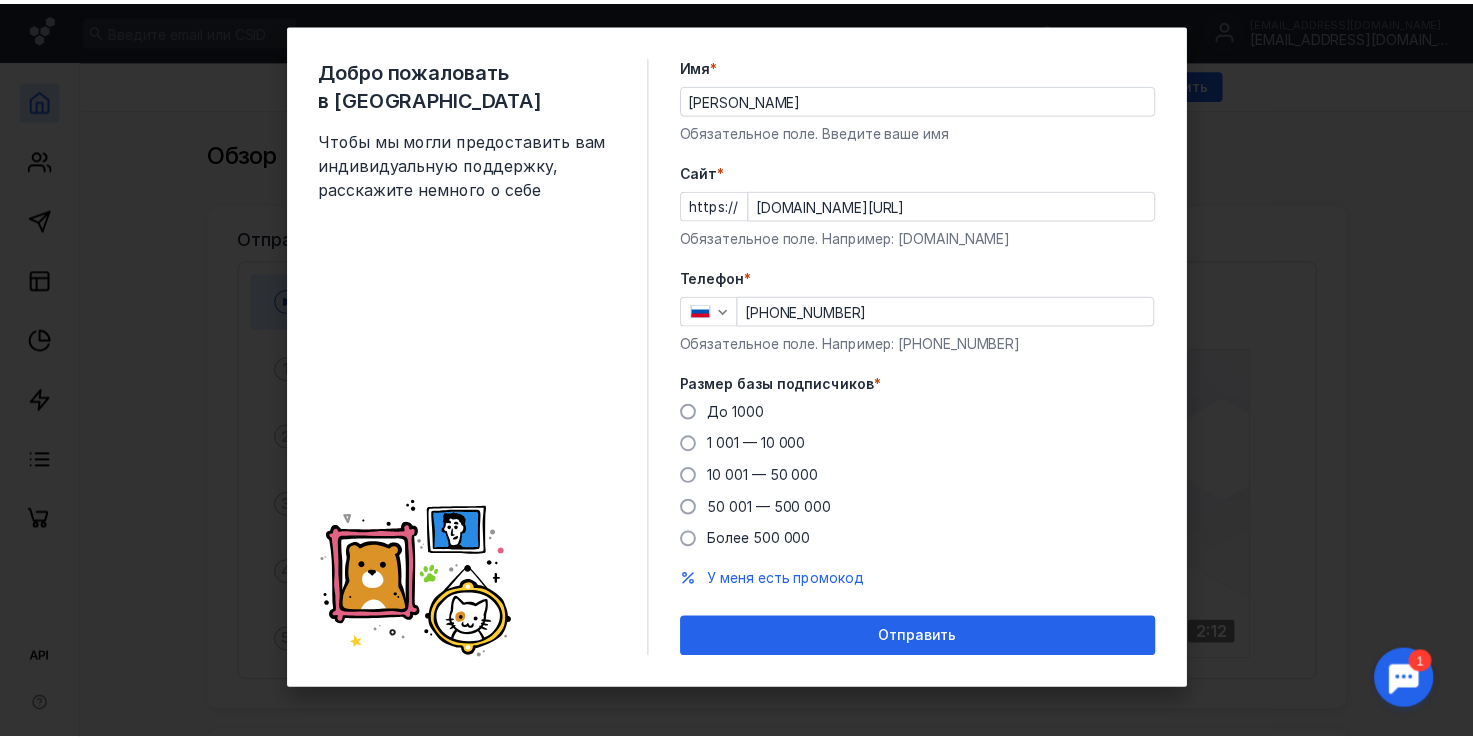 scroll, scrollTop: 0, scrollLeft: 0, axis: both 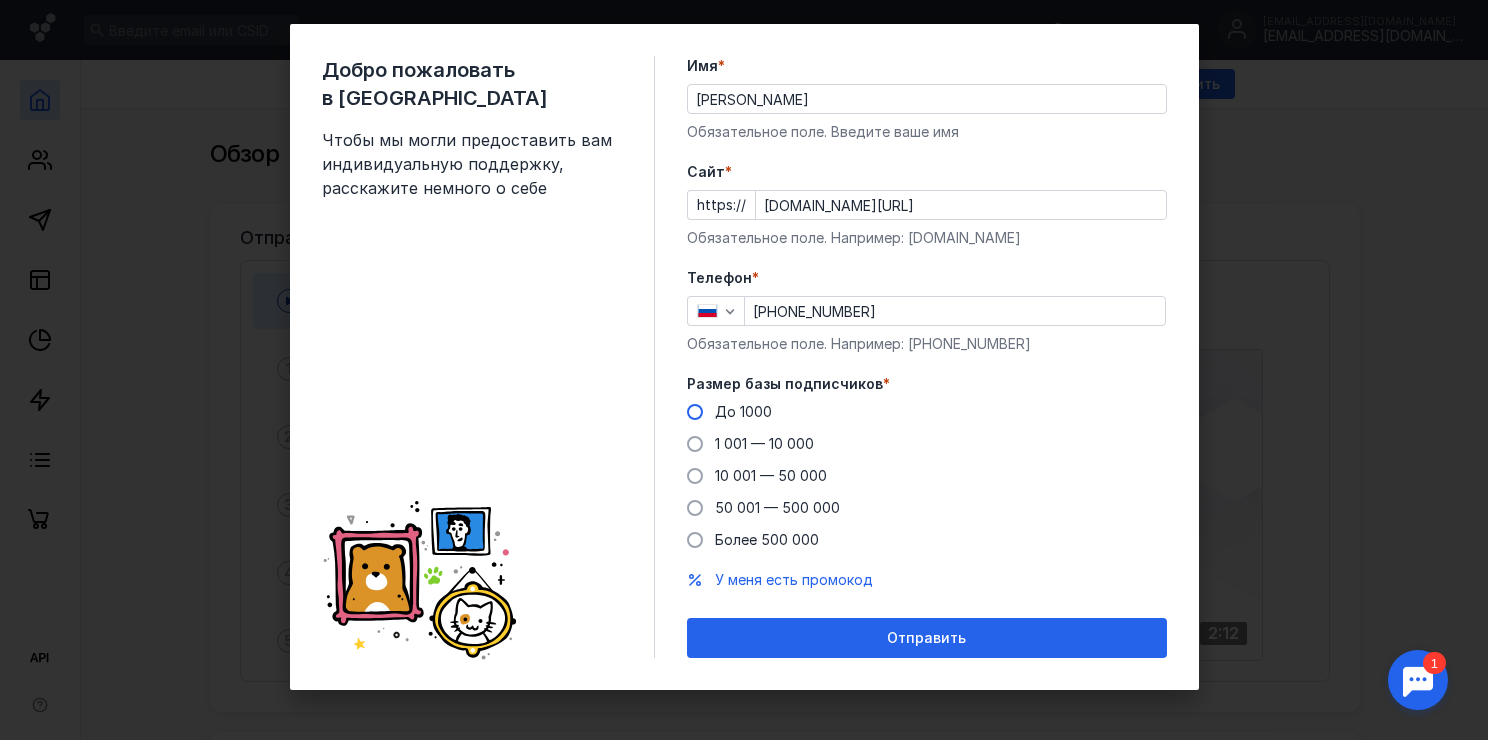 click at bounding box center [695, 412] 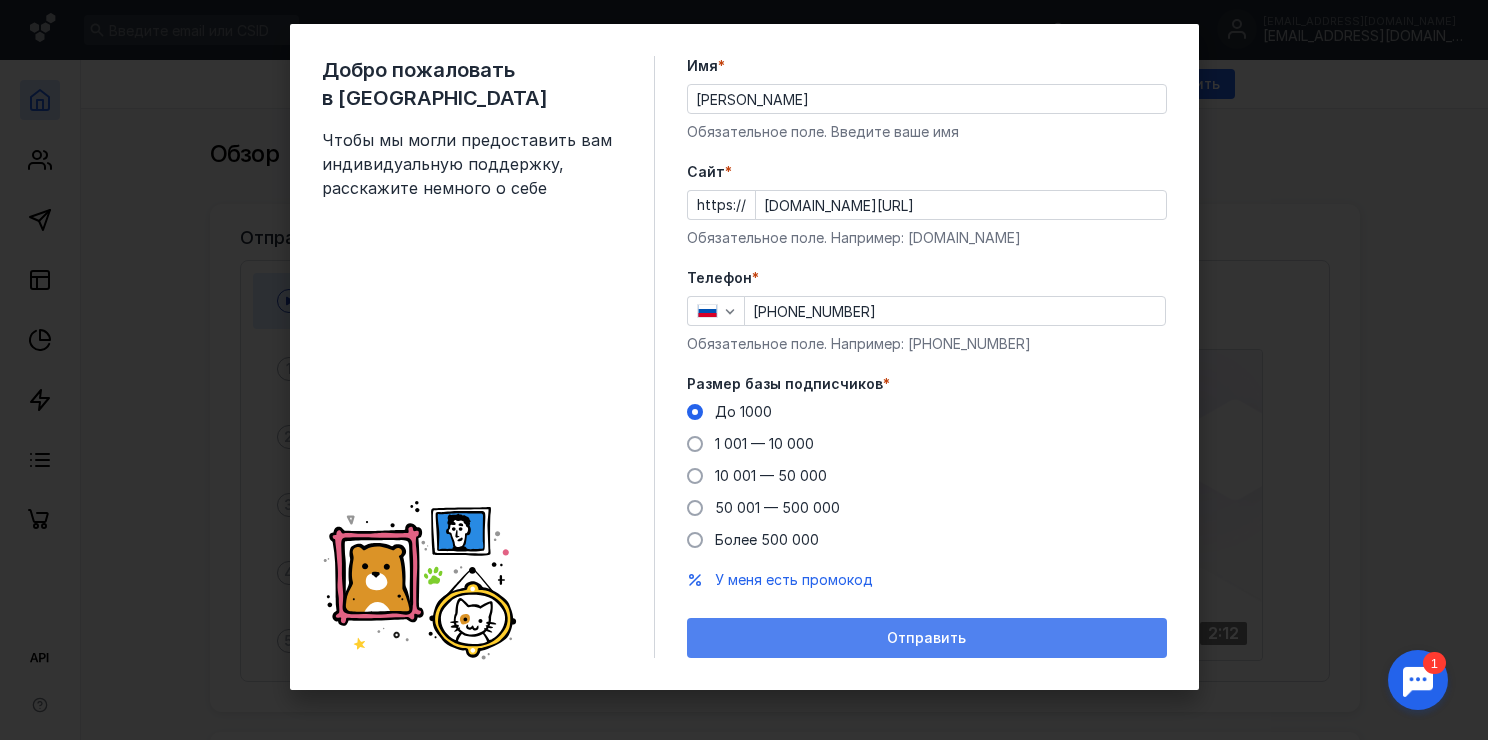 click on "Отправить" at bounding box center [926, 638] 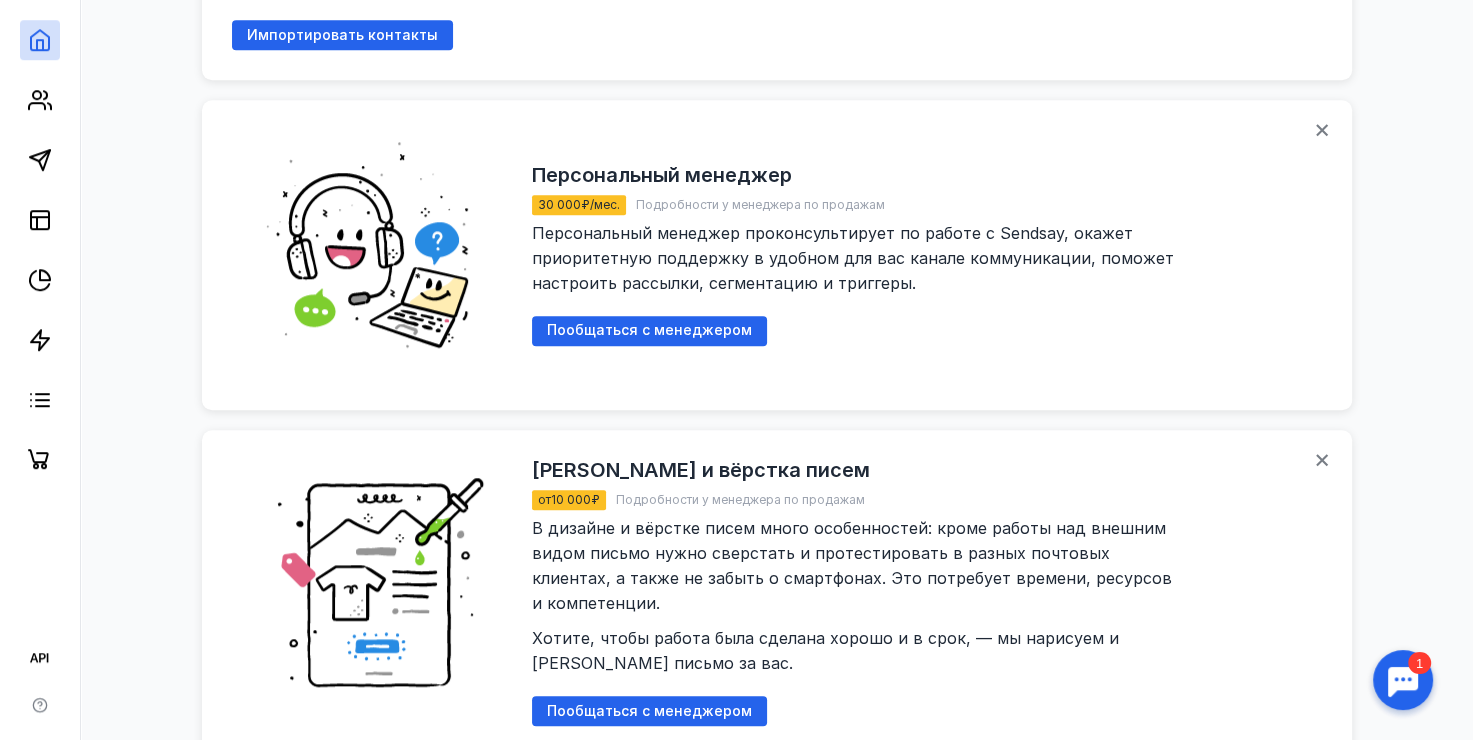 scroll, scrollTop: 1495, scrollLeft: 0, axis: vertical 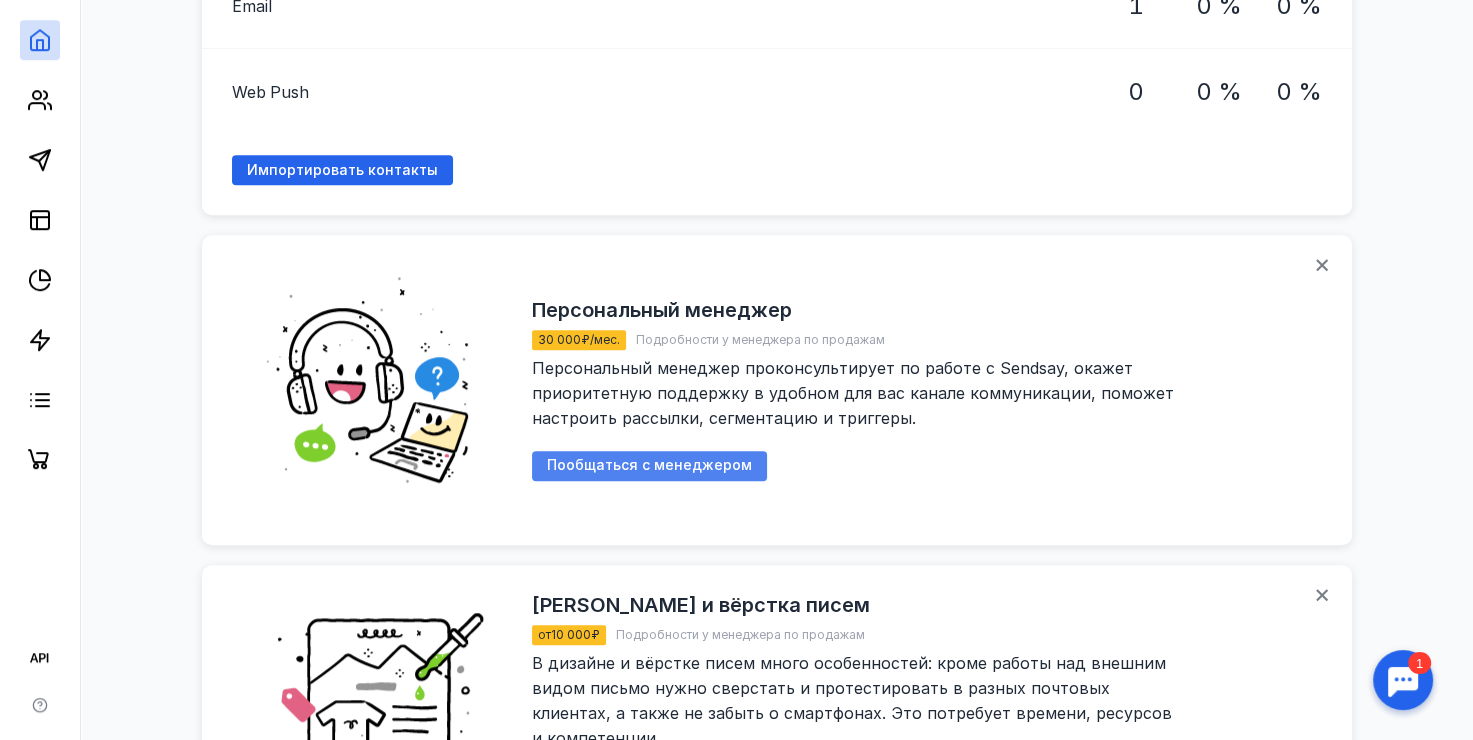 click on "Пообщаться с менеджером" at bounding box center [649, 465] 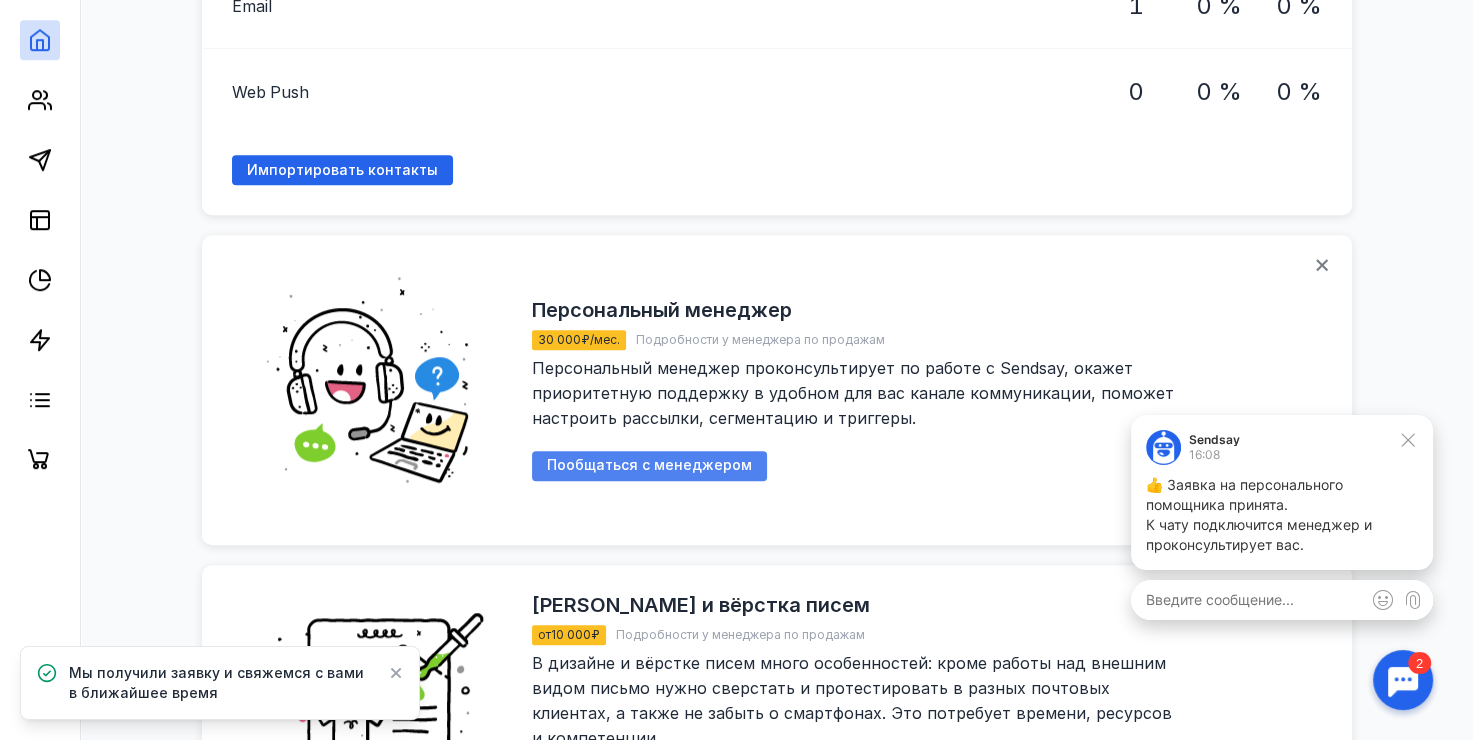 scroll, scrollTop: 0, scrollLeft: 0, axis: both 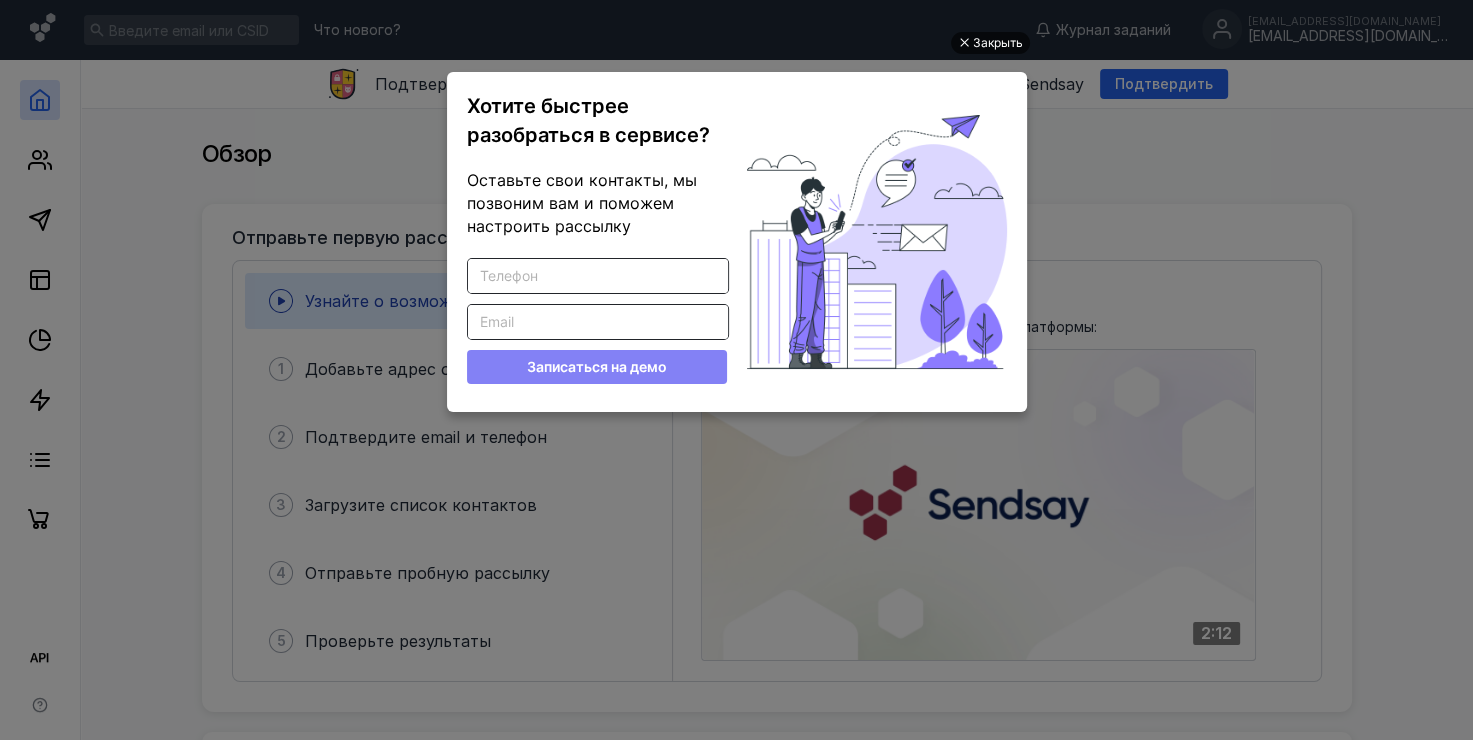 click on "Закрыть" at bounding box center [998, 43] 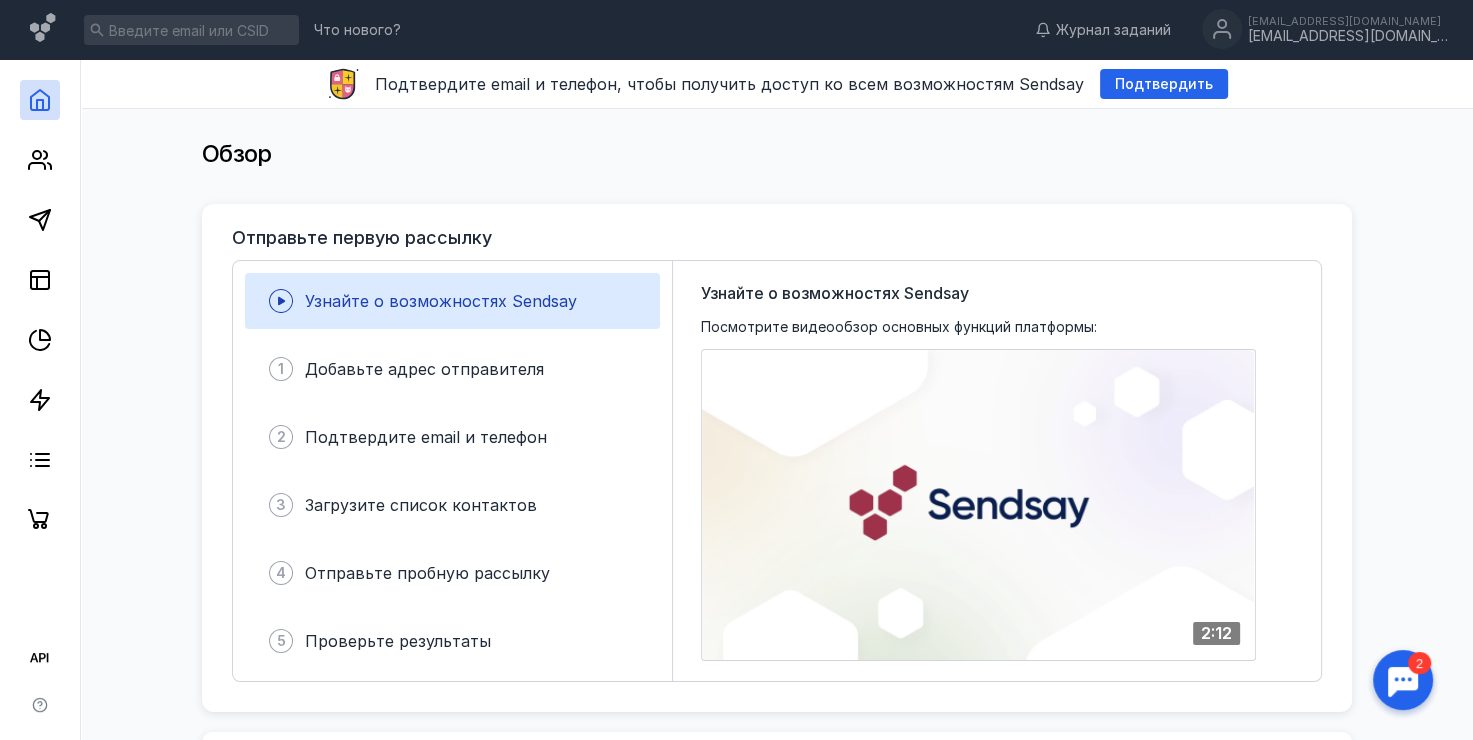 scroll, scrollTop: 0, scrollLeft: 0, axis: both 